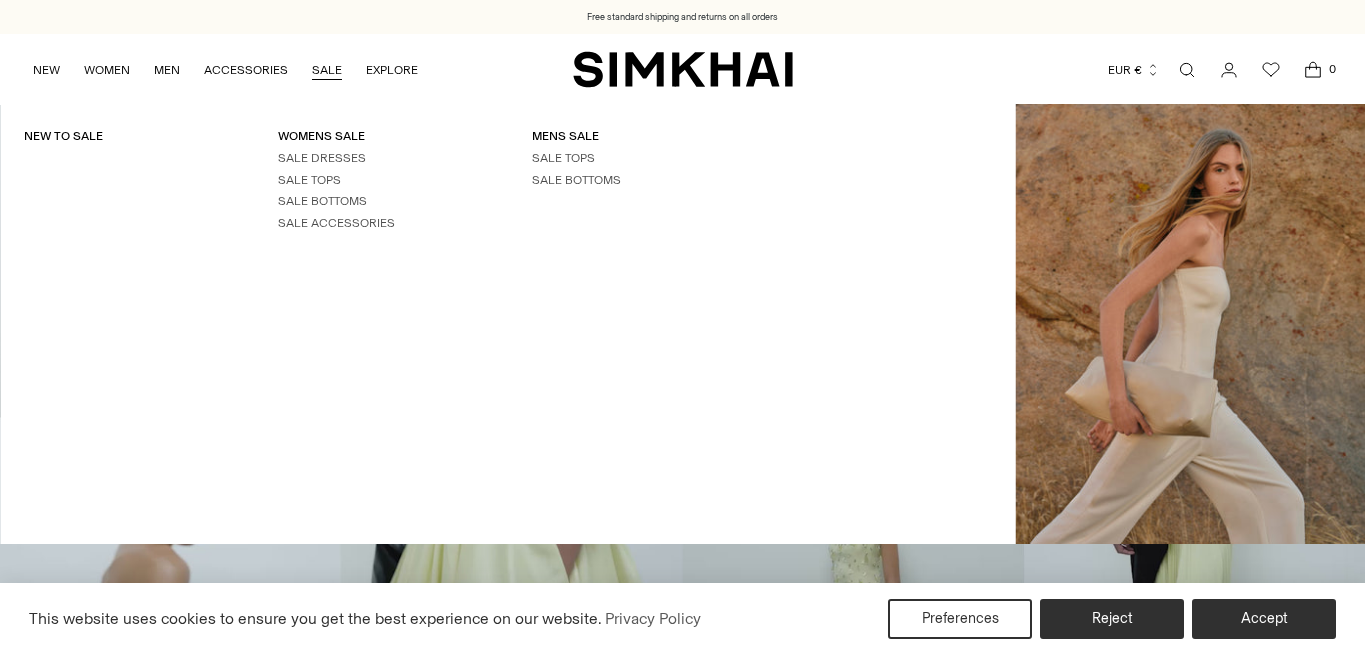 scroll, scrollTop: 0, scrollLeft: 0, axis: both 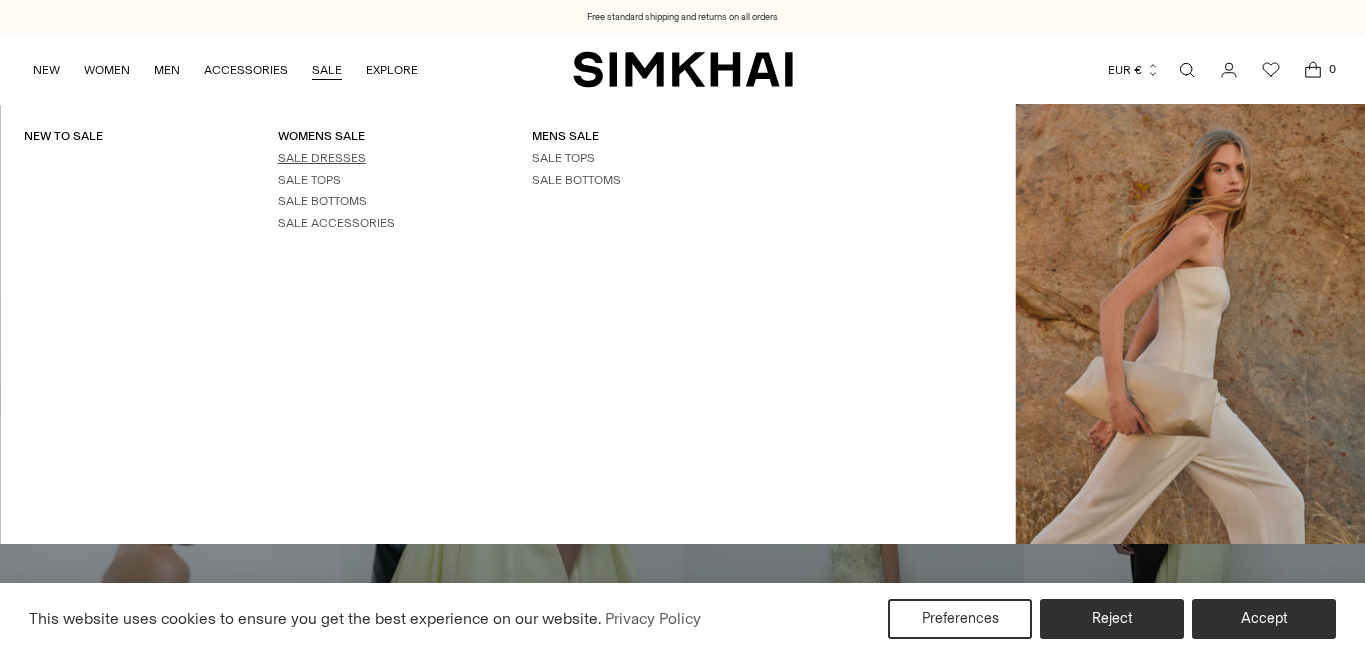 click on "SALE DRESSES" at bounding box center (322, 158) 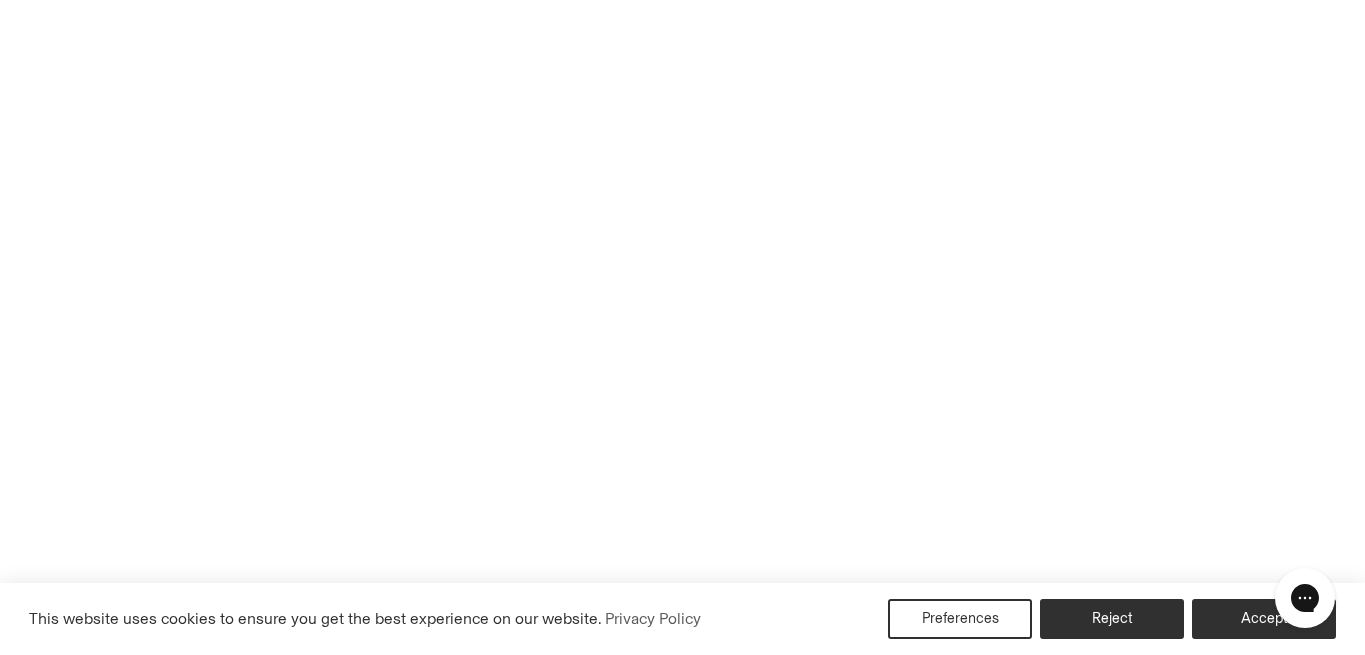 scroll, scrollTop: 0, scrollLeft: 0, axis: both 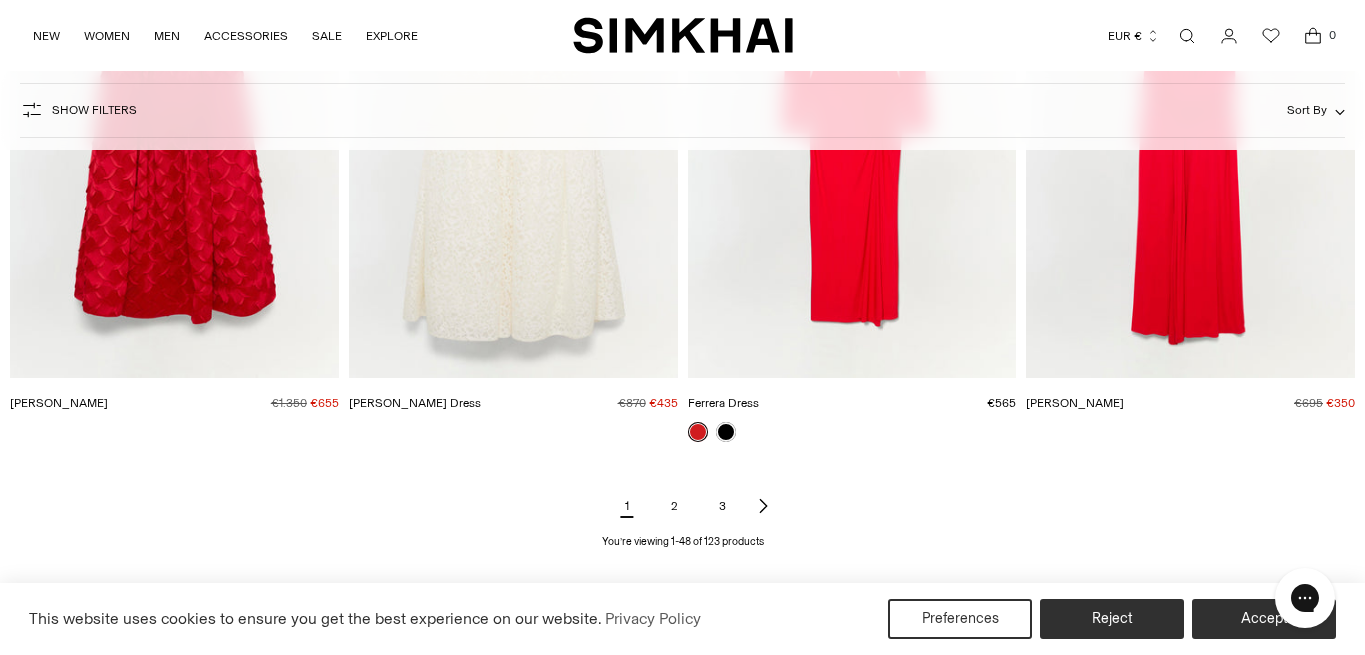 click on "2" at bounding box center [675, 506] 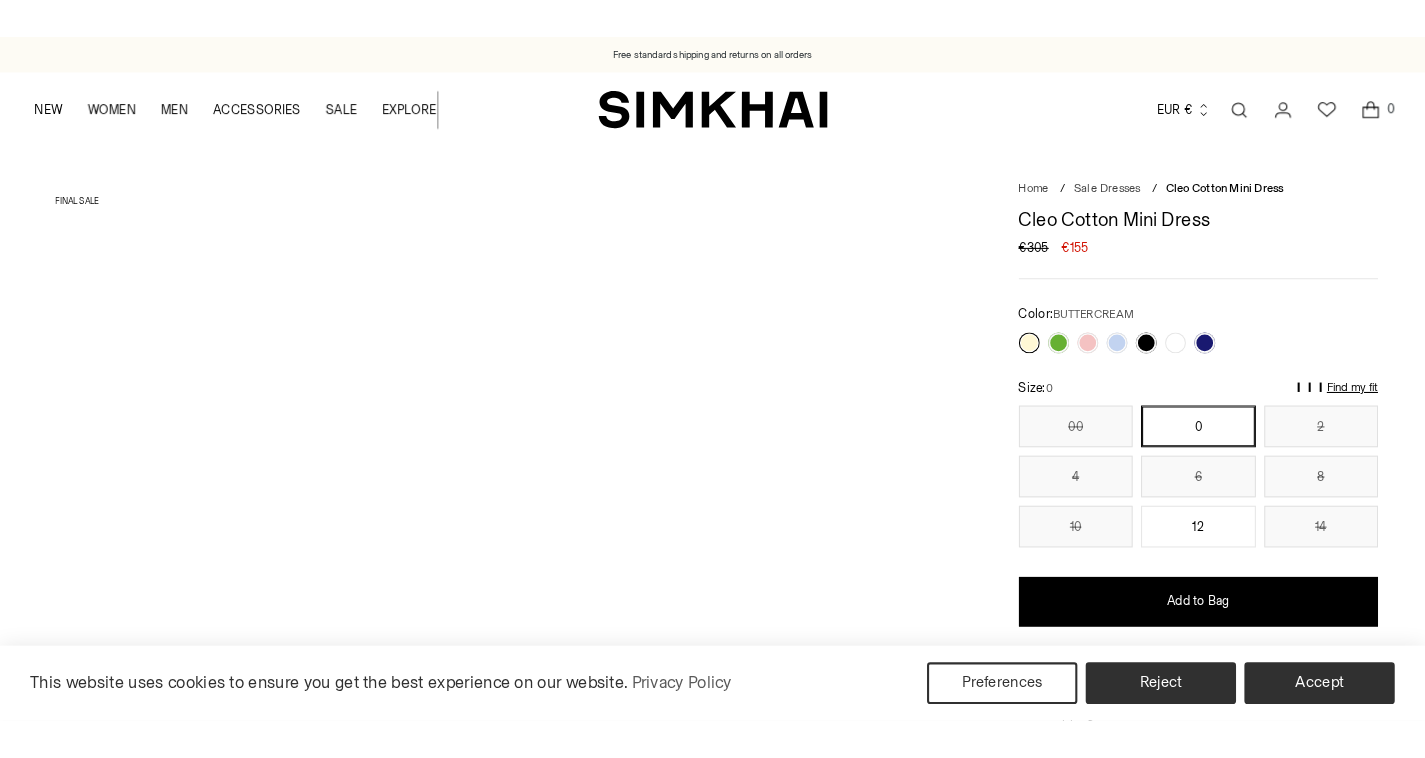 scroll, scrollTop: 0, scrollLeft: 0, axis: both 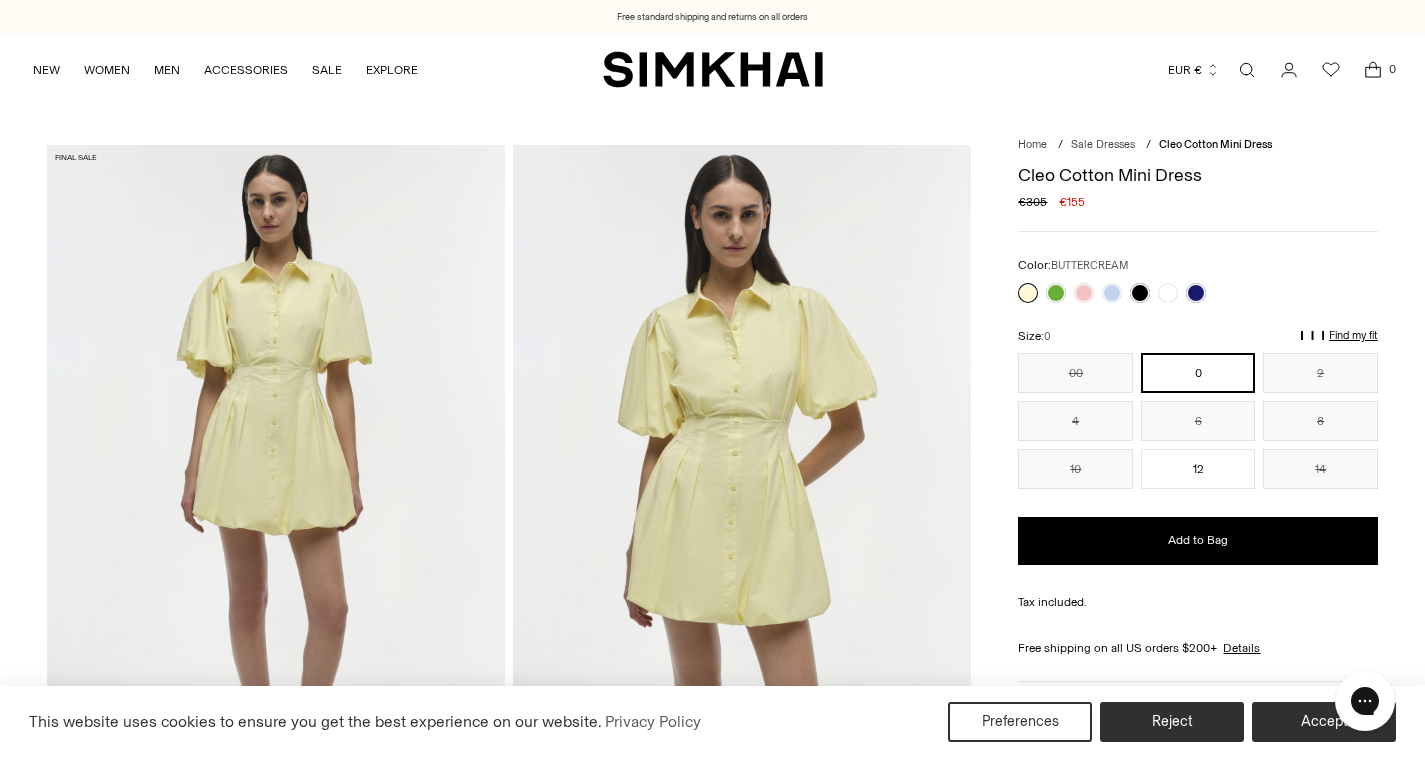 click at bounding box center [713, 69] 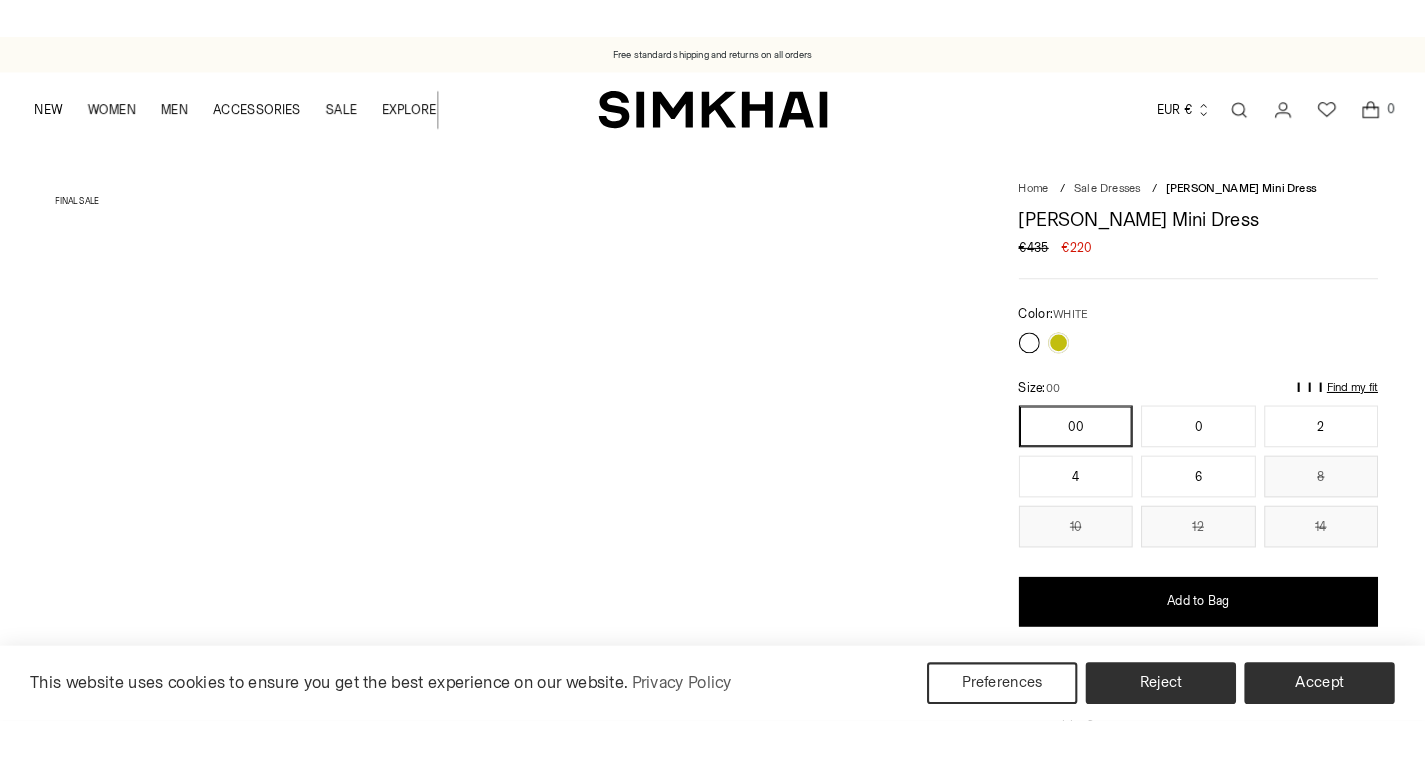 scroll, scrollTop: 0, scrollLeft: 0, axis: both 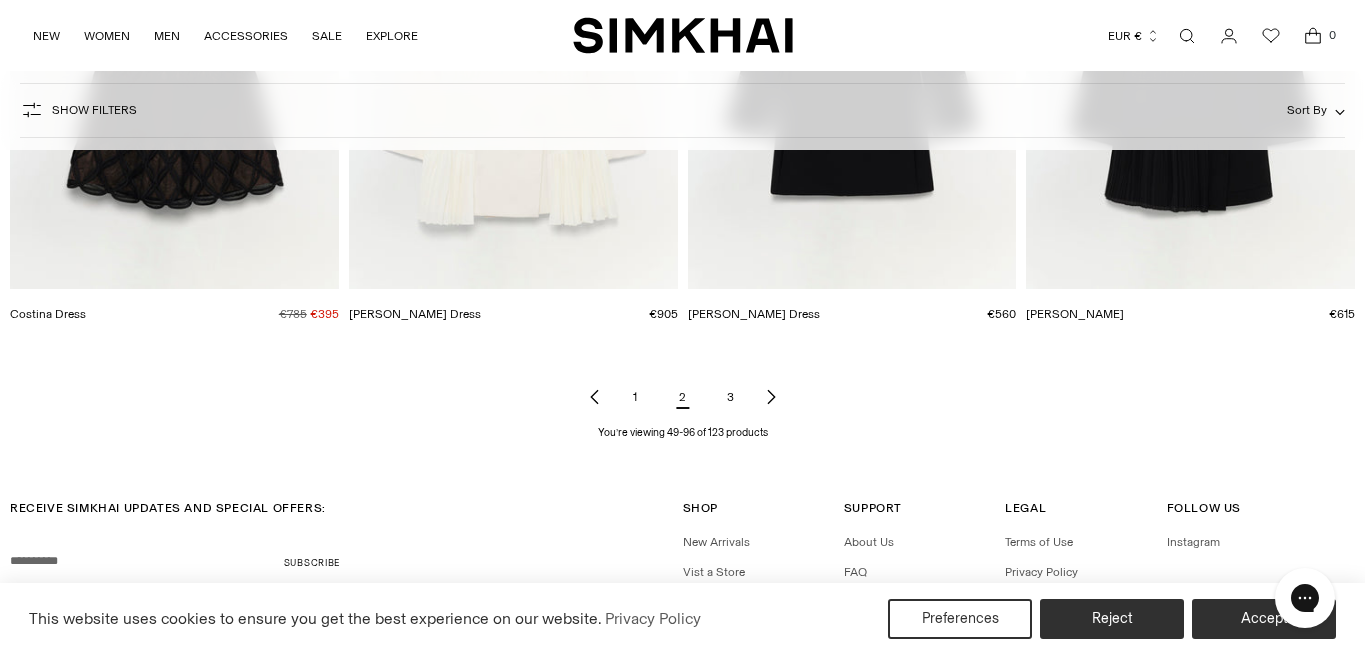 click on "3" at bounding box center [731, 397] 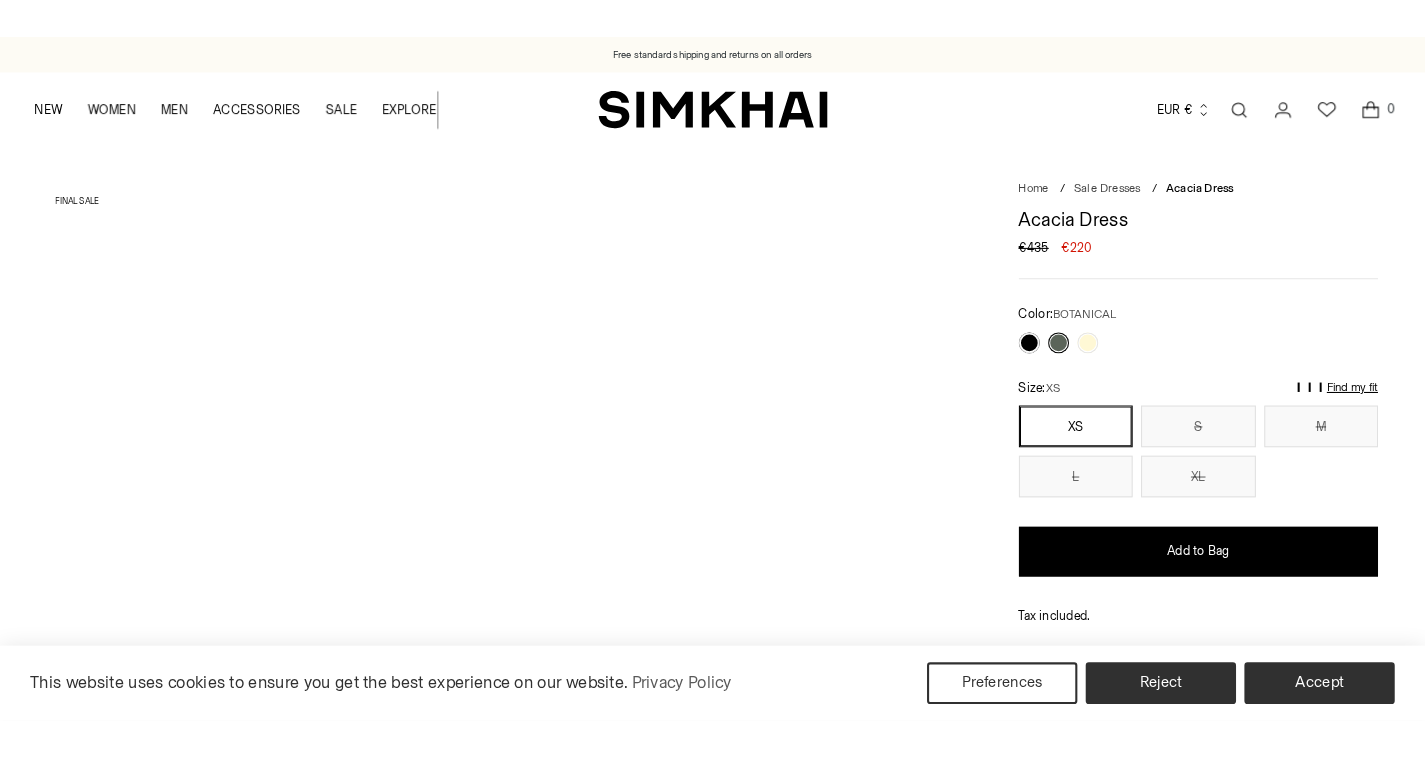 scroll, scrollTop: 0, scrollLeft: 0, axis: both 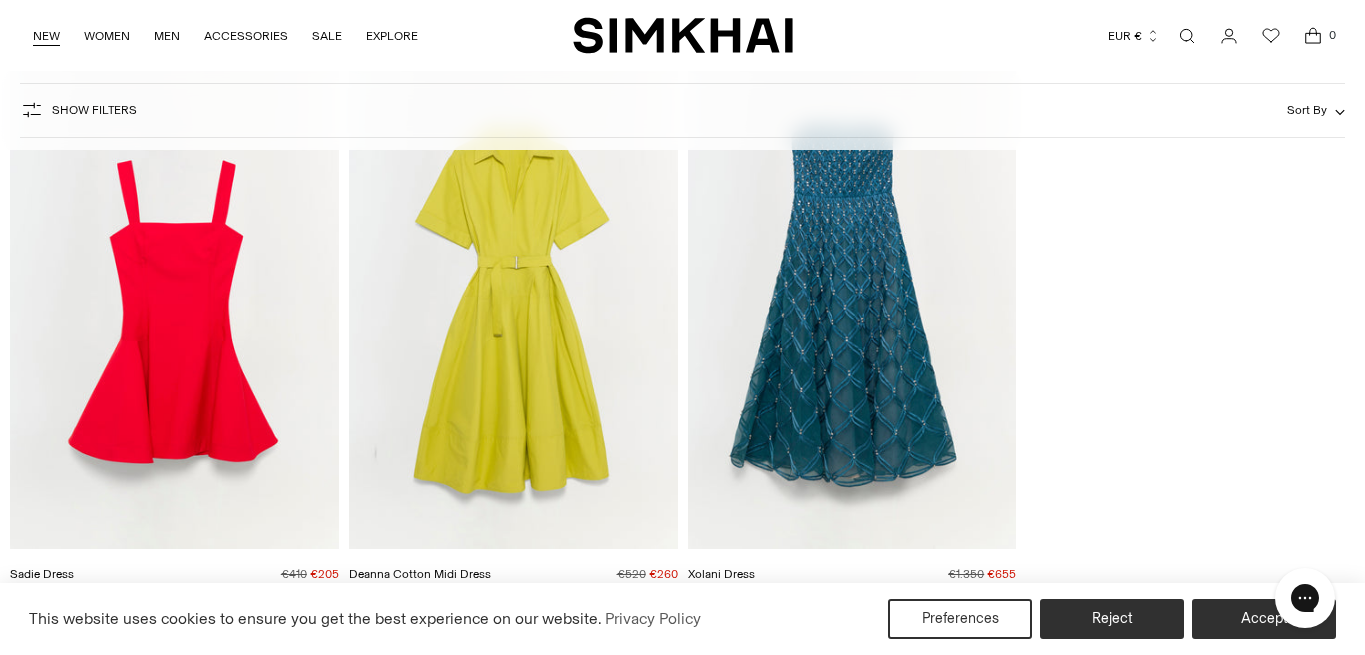click on "NEW" at bounding box center (46, 36) 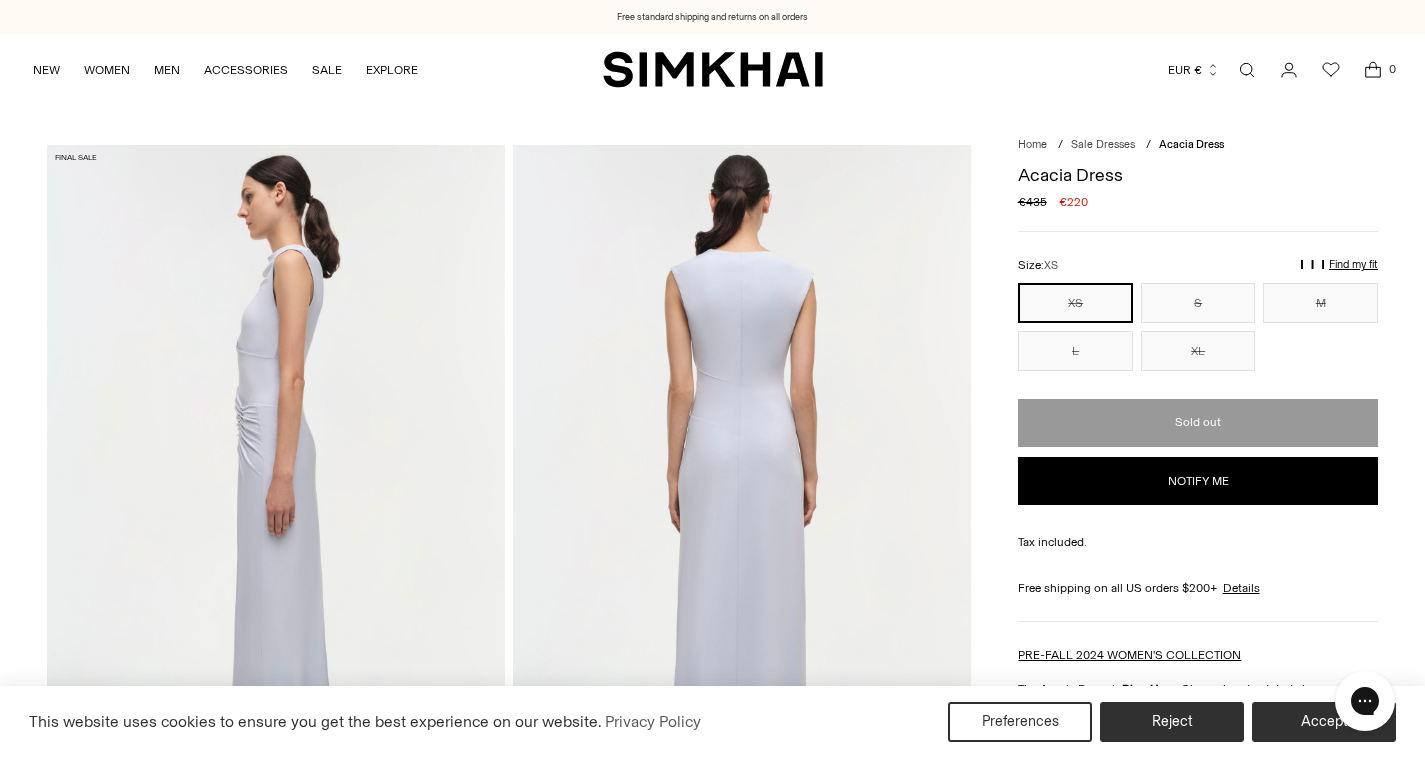 scroll, scrollTop: 0, scrollLeft: 0, axis: both 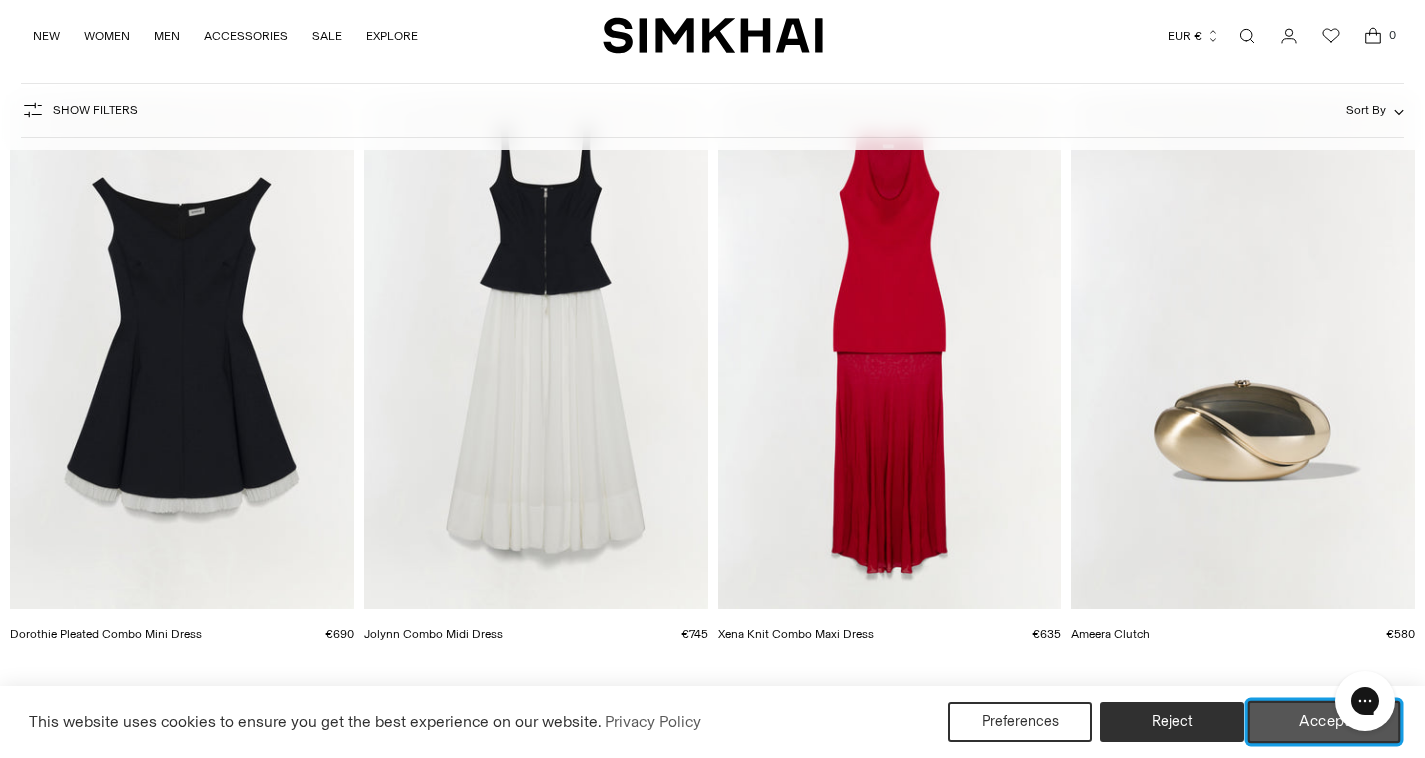 click on "Accept" at bounding box center (1324, 722) 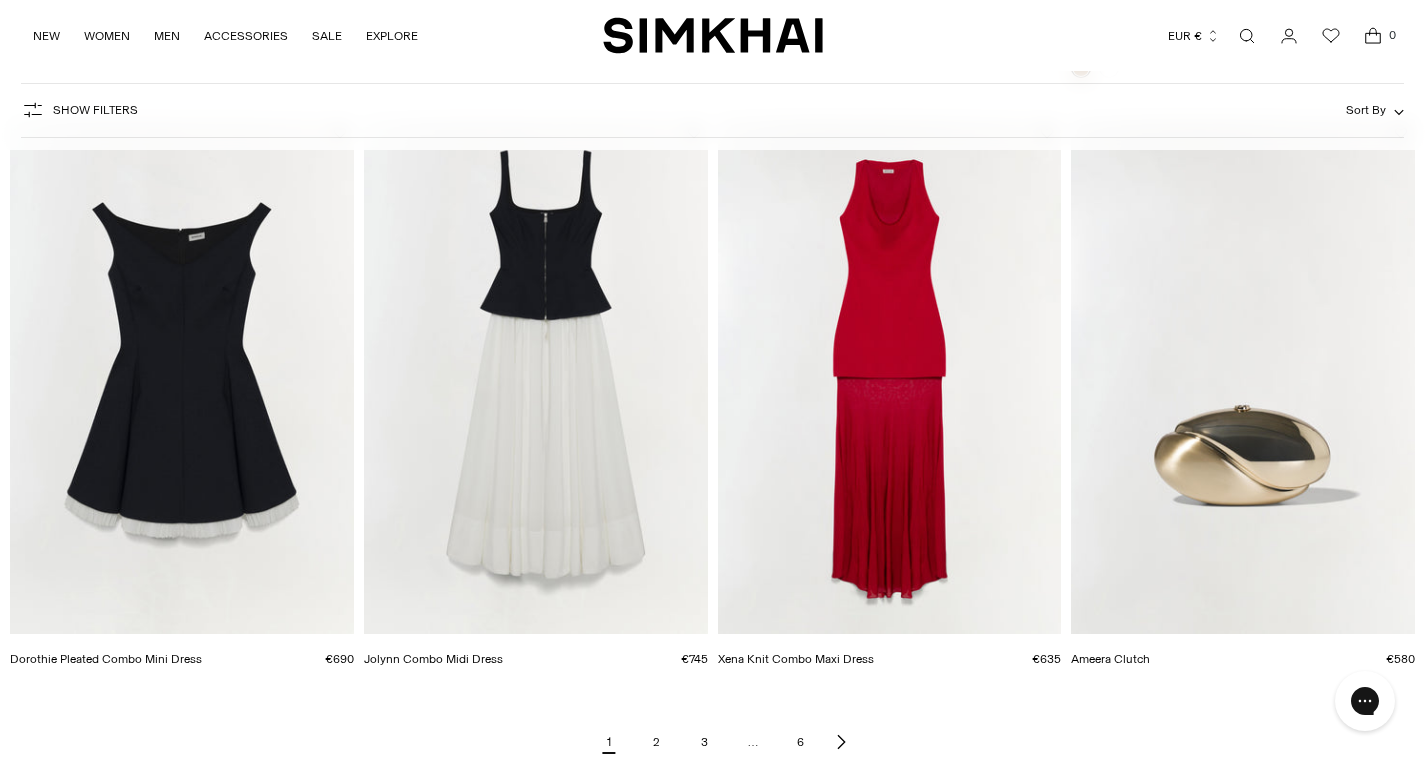 scroll, scrollTop: 7044, scrollLeft: 0, axis: vertical 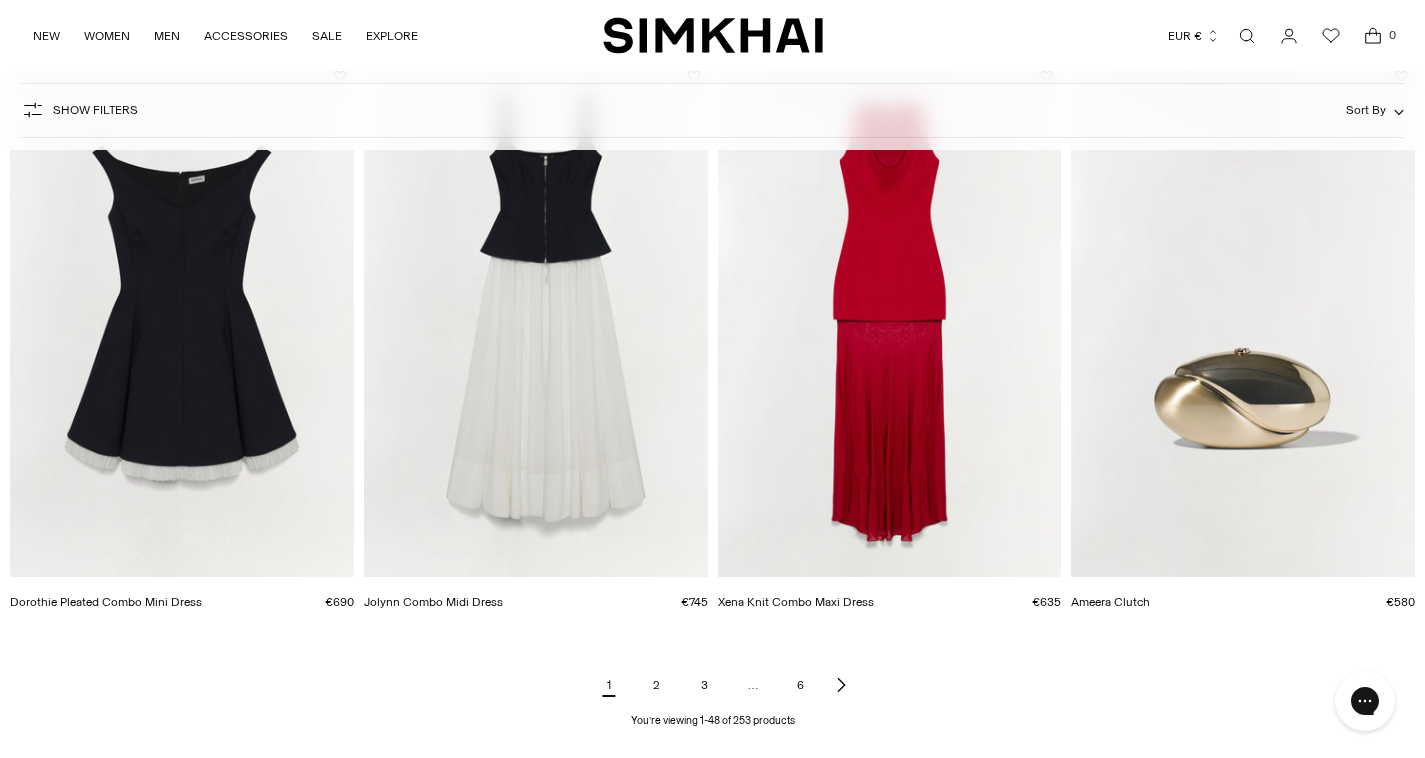 click 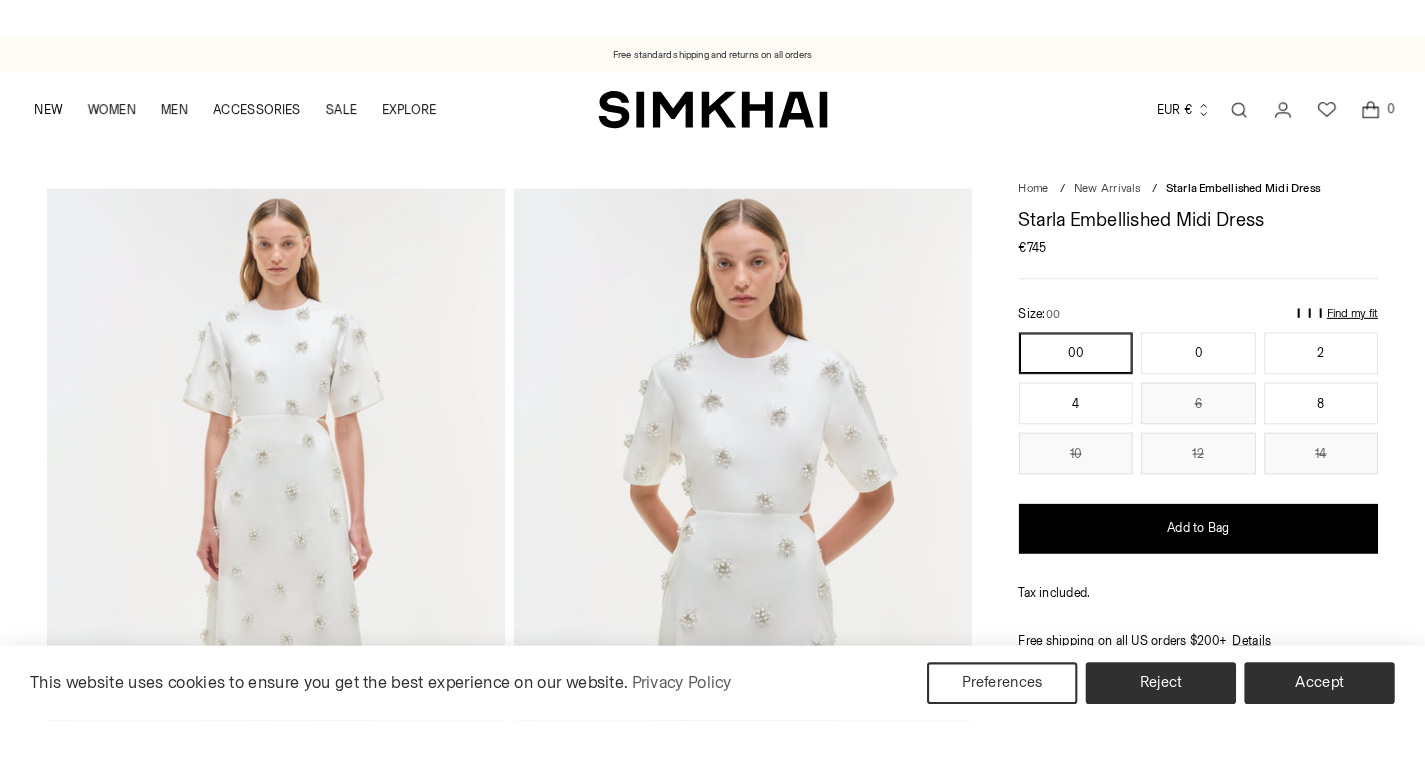 scroll, scrollTop: 0, scrollLeft: 0, axis: both 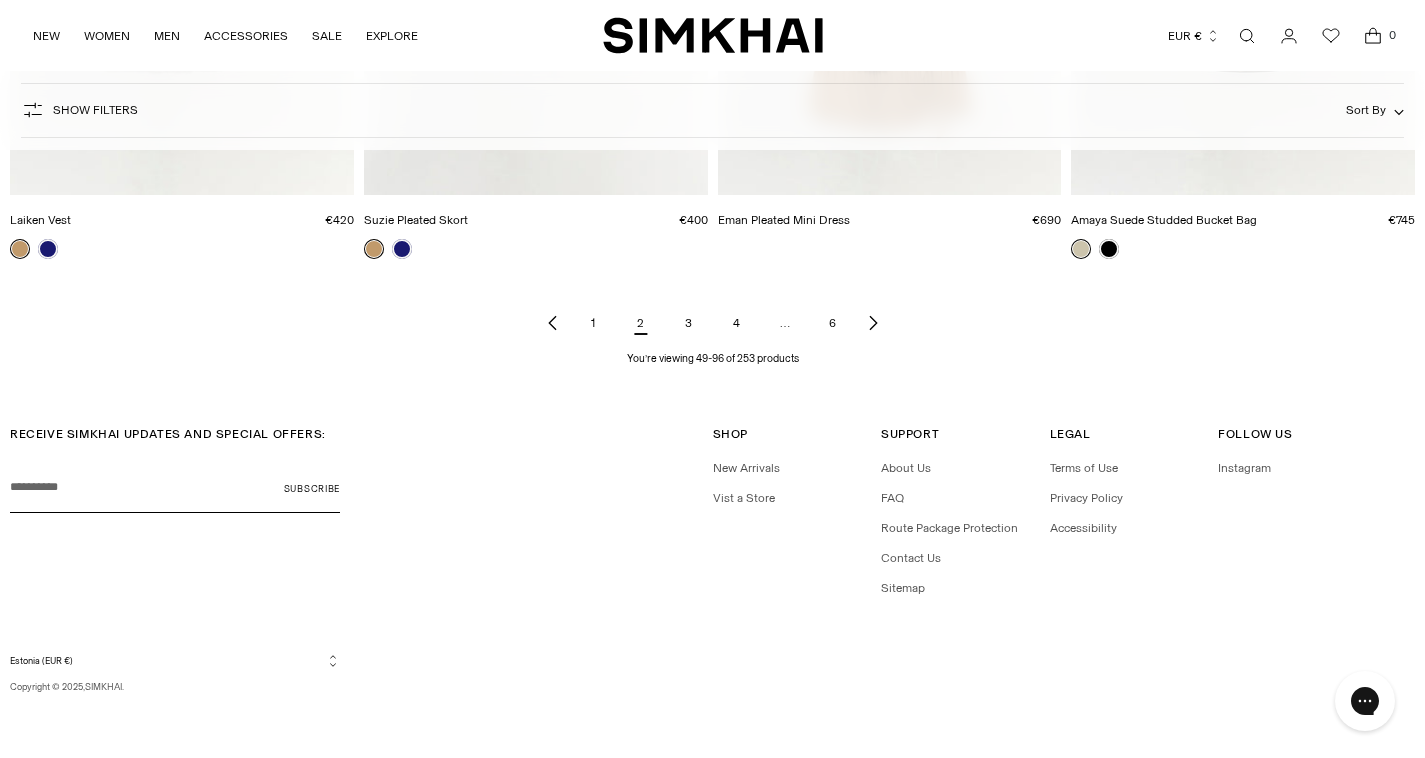 click on "3" at bounding box center (689, 323) 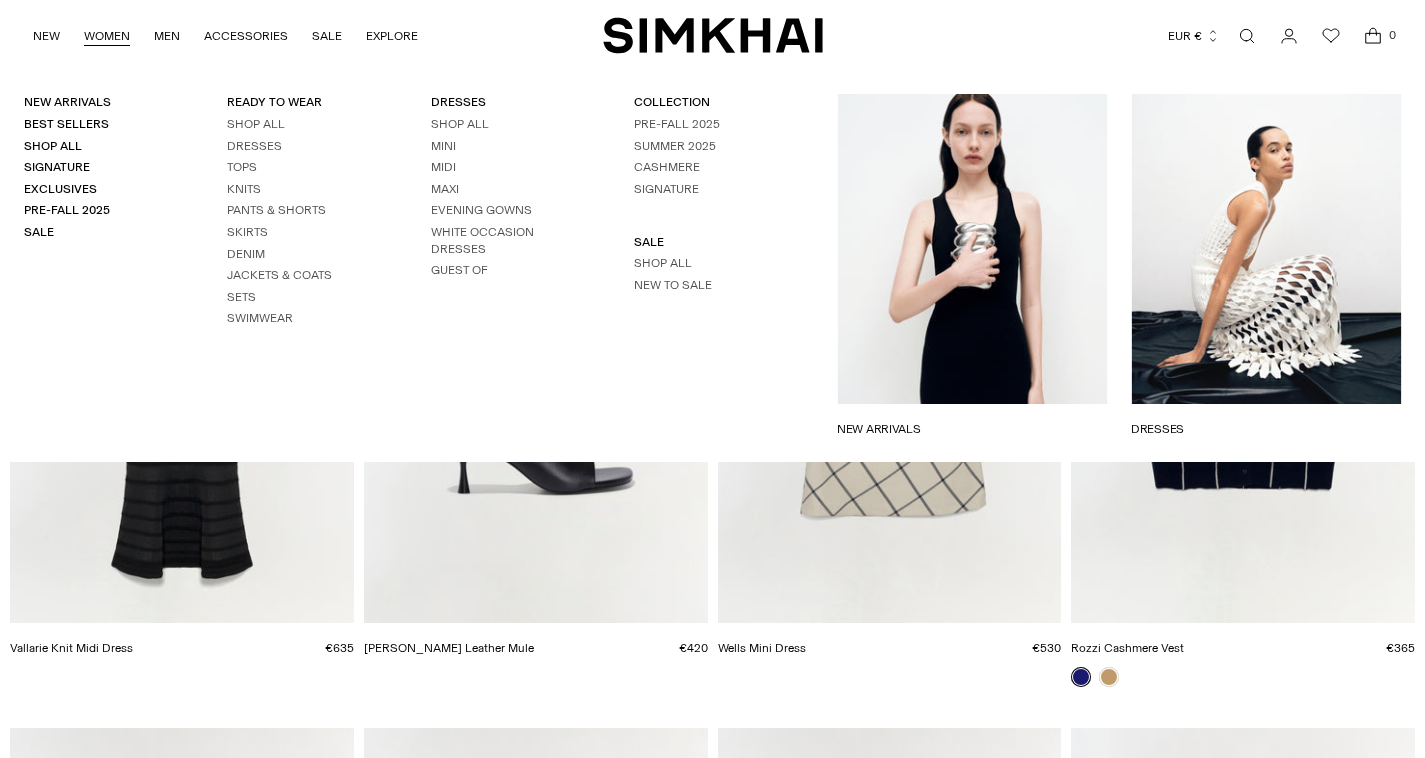 scroll, scrollTop: 171, scrollLeft: 0, axis: vertical 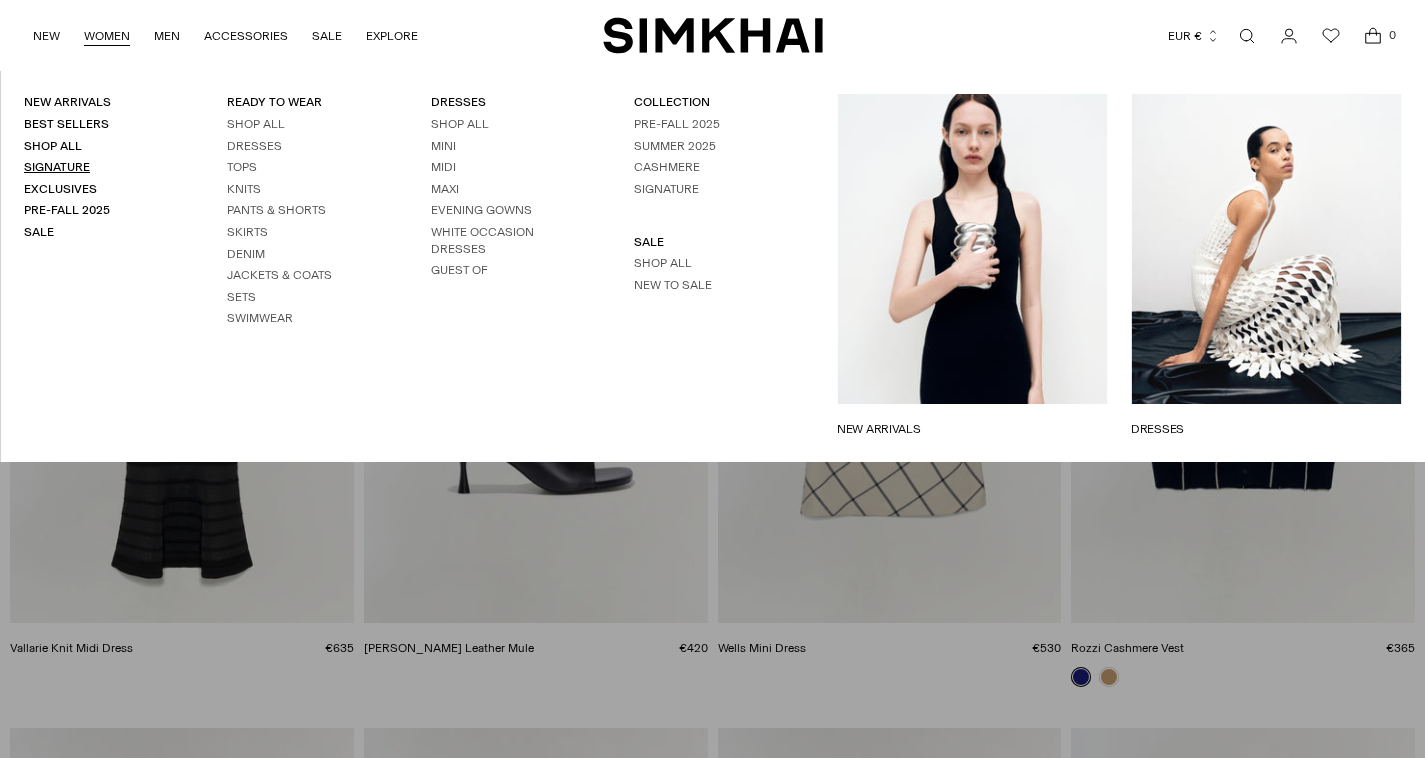 click on "Signature" at bounding box center [57, 167] 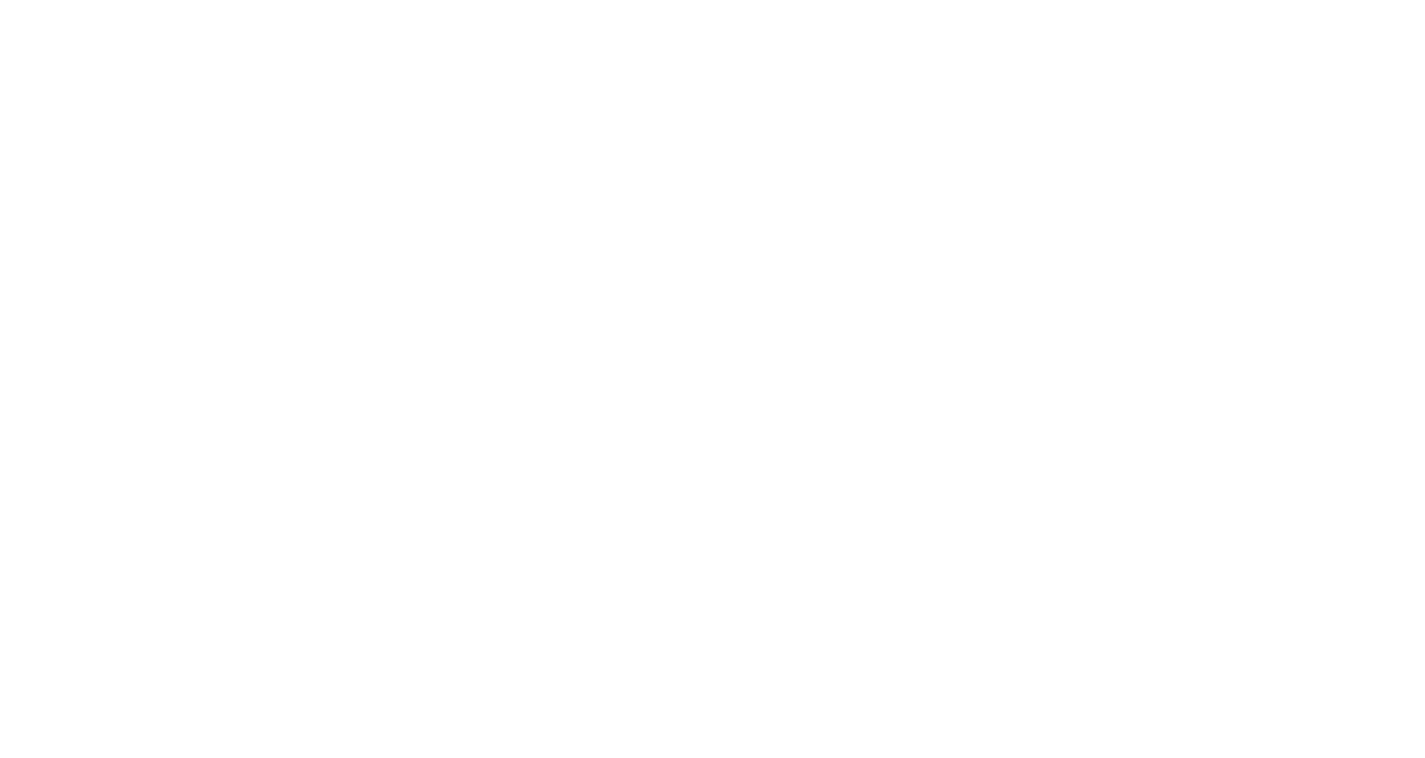 scroll, scrollTop: 0, scrollLeft: 0, axis: both 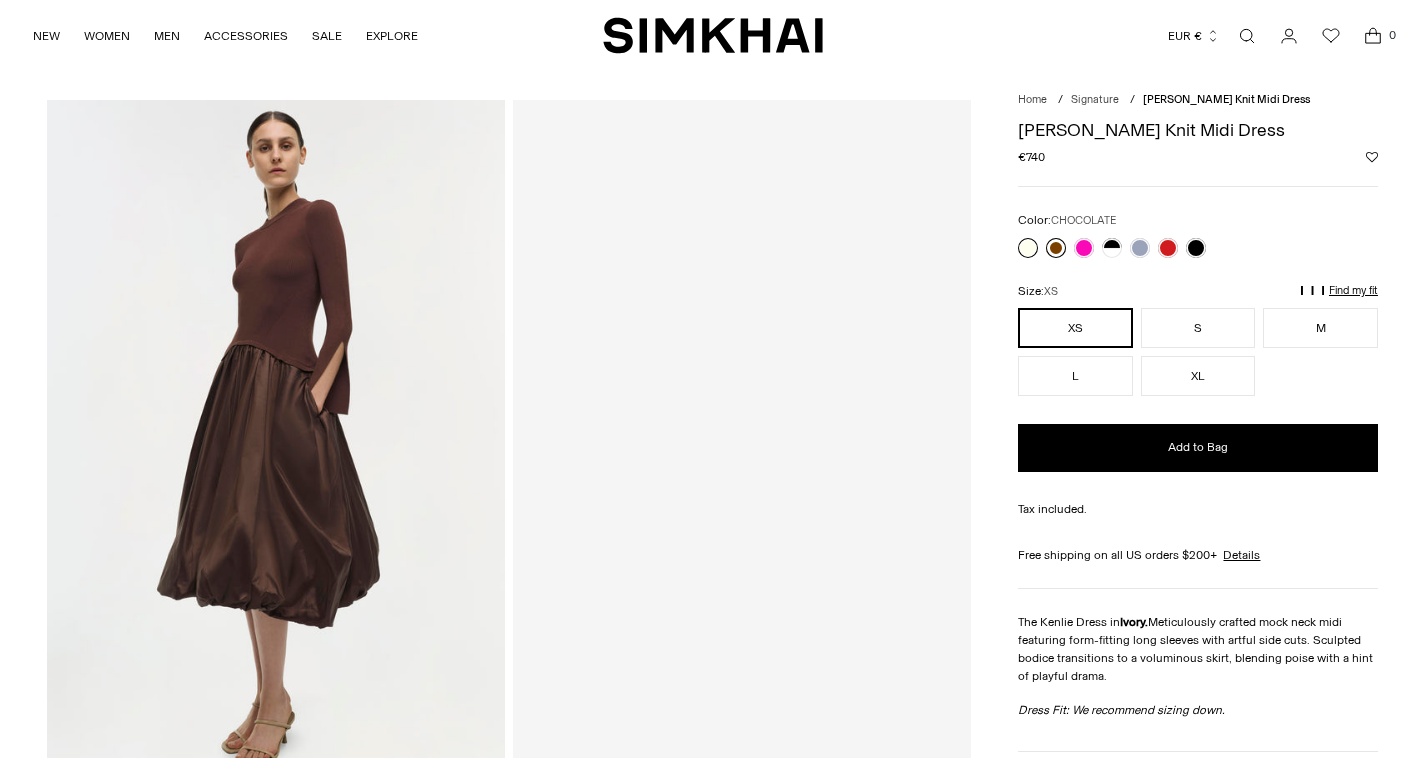 click at bounding box center (1056, 248) 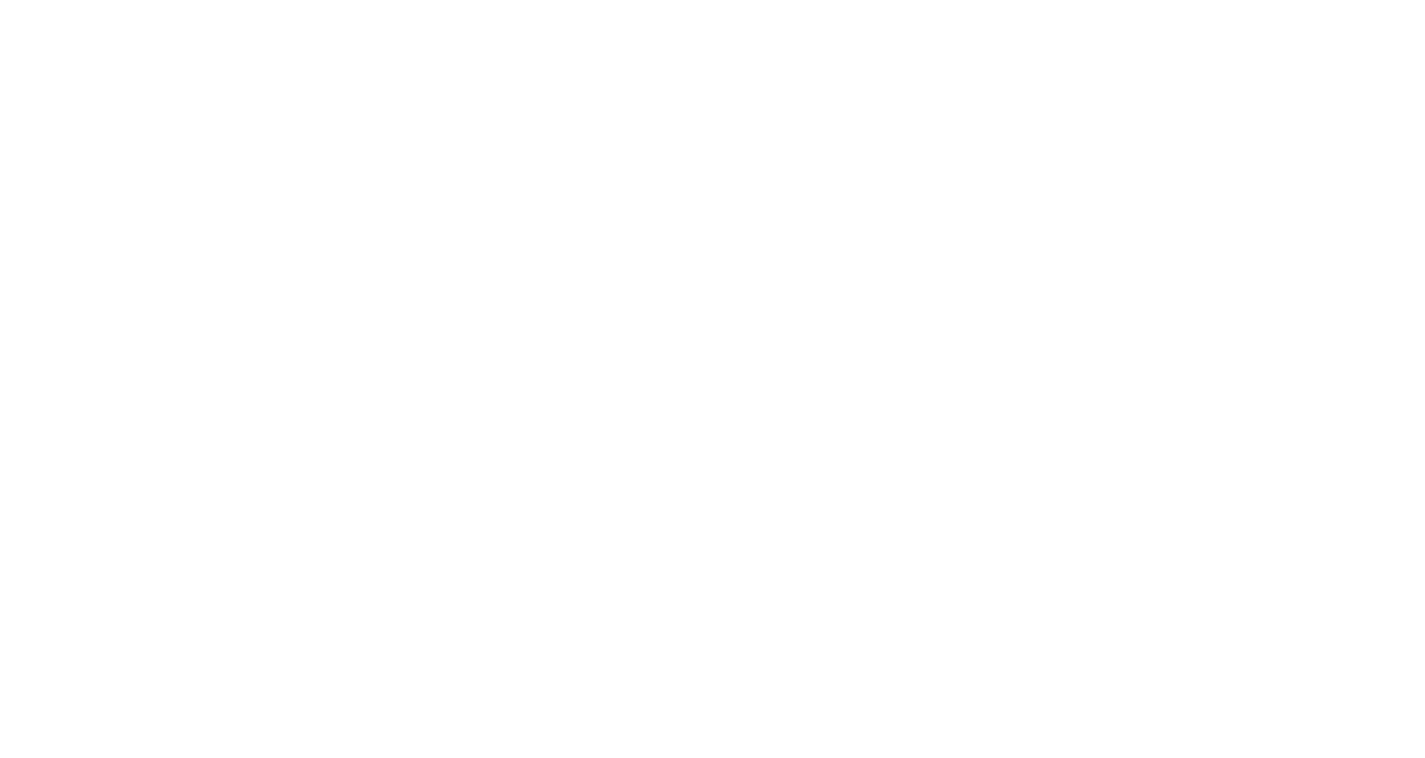 scroll, scrollTop: 0, scrollLeft: 0, axis: both 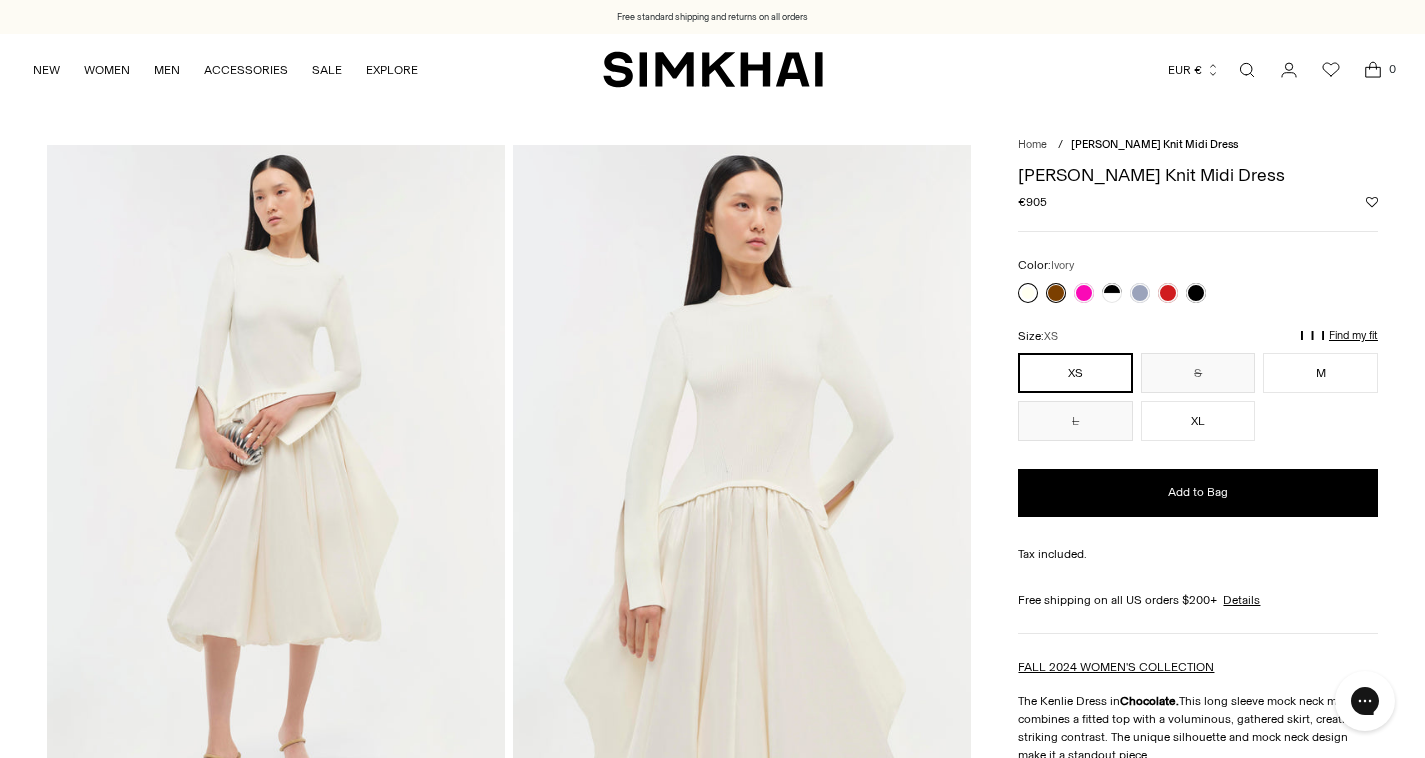 click at bounding box center [1028, 293] 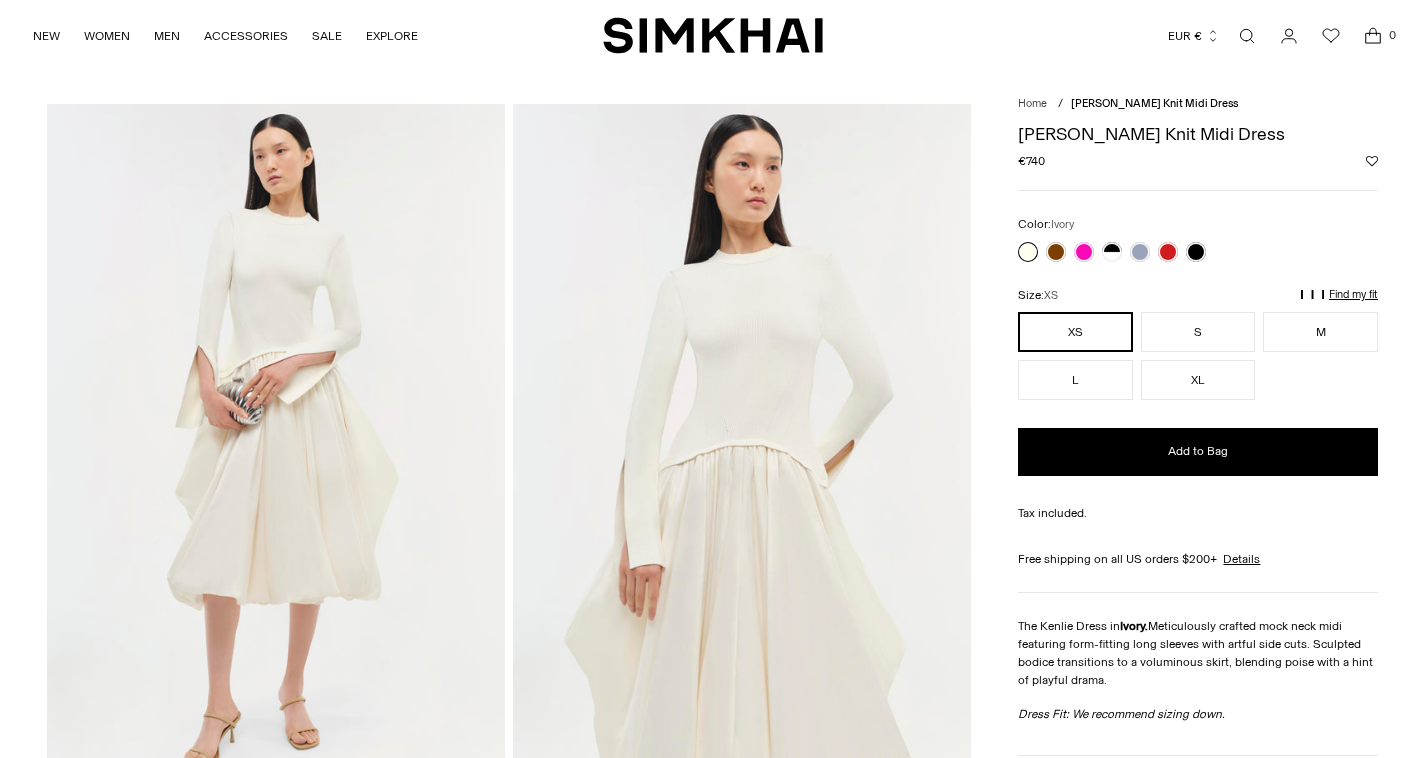 scroll, scrollTop: 41, scrollLeft: 0, axis: vertical 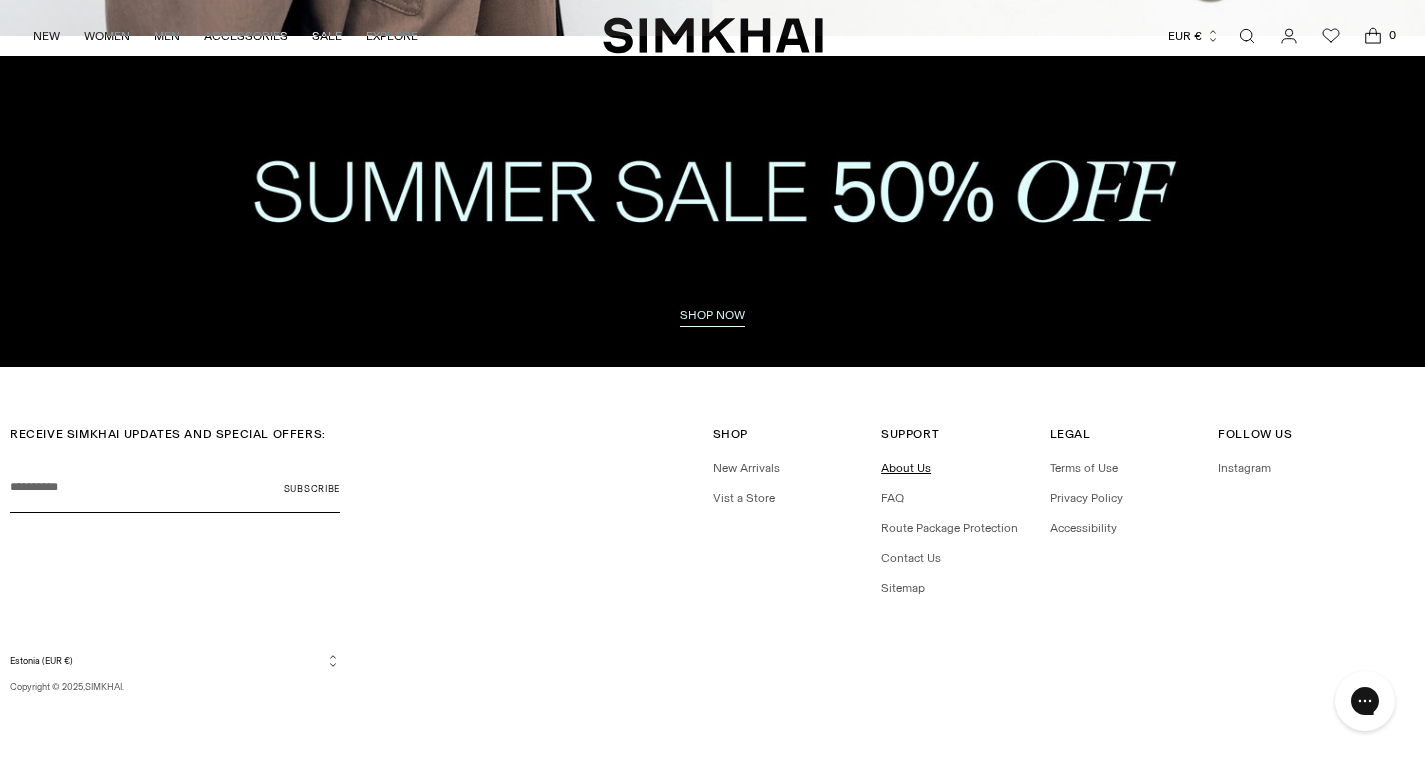 click on "About Us" at bounding box center [906, 468] 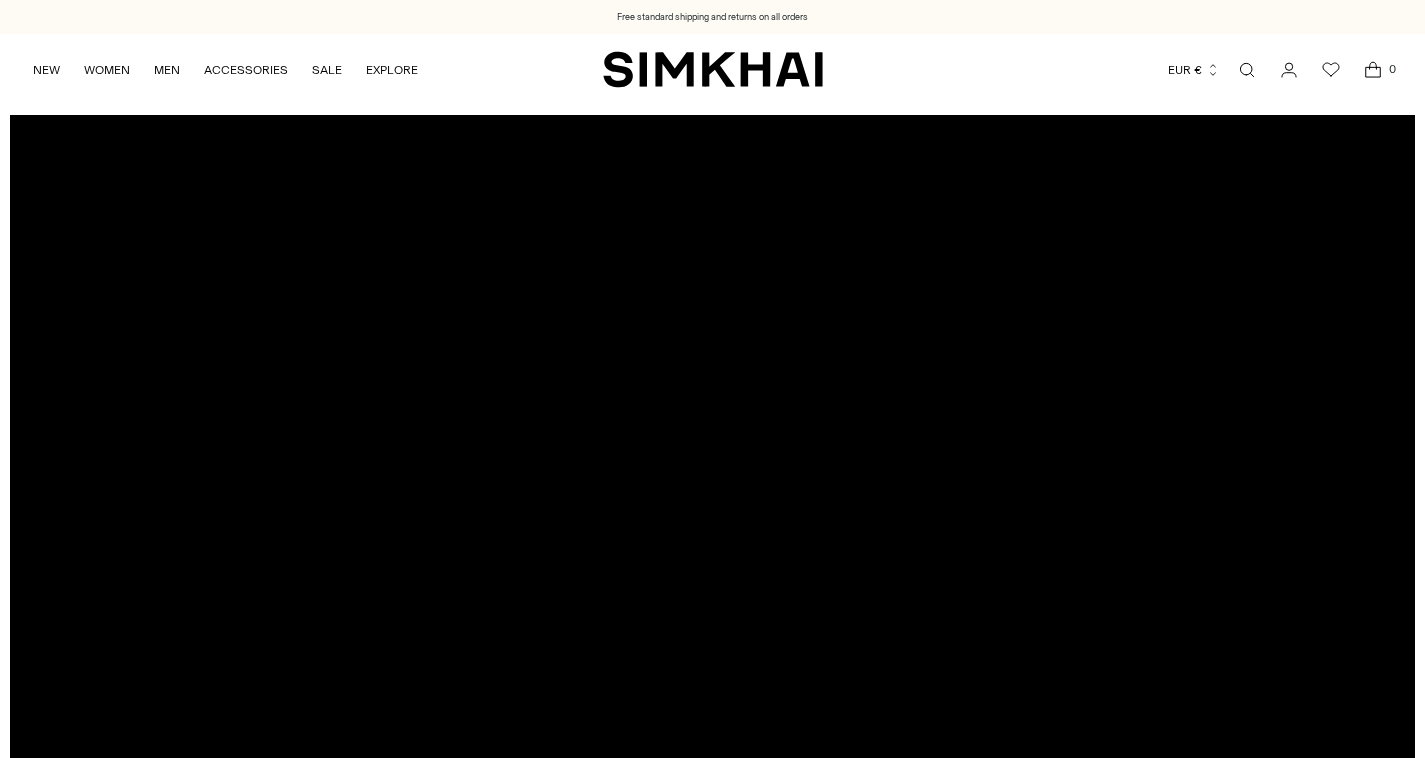 scroll, scrollTop: 0, scrollLeft: 0, axis: both 